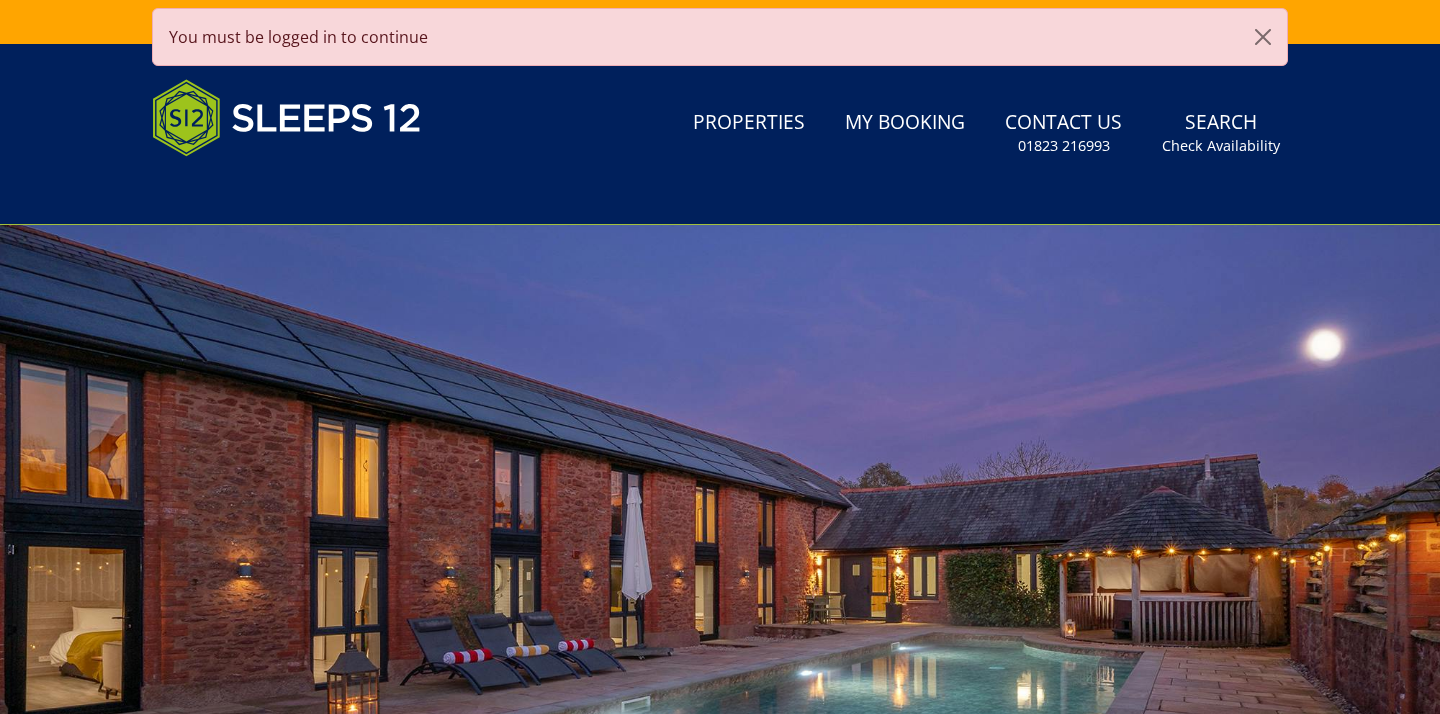 scroll, scrollTop: 0, scrollLeft: 0, axis: both 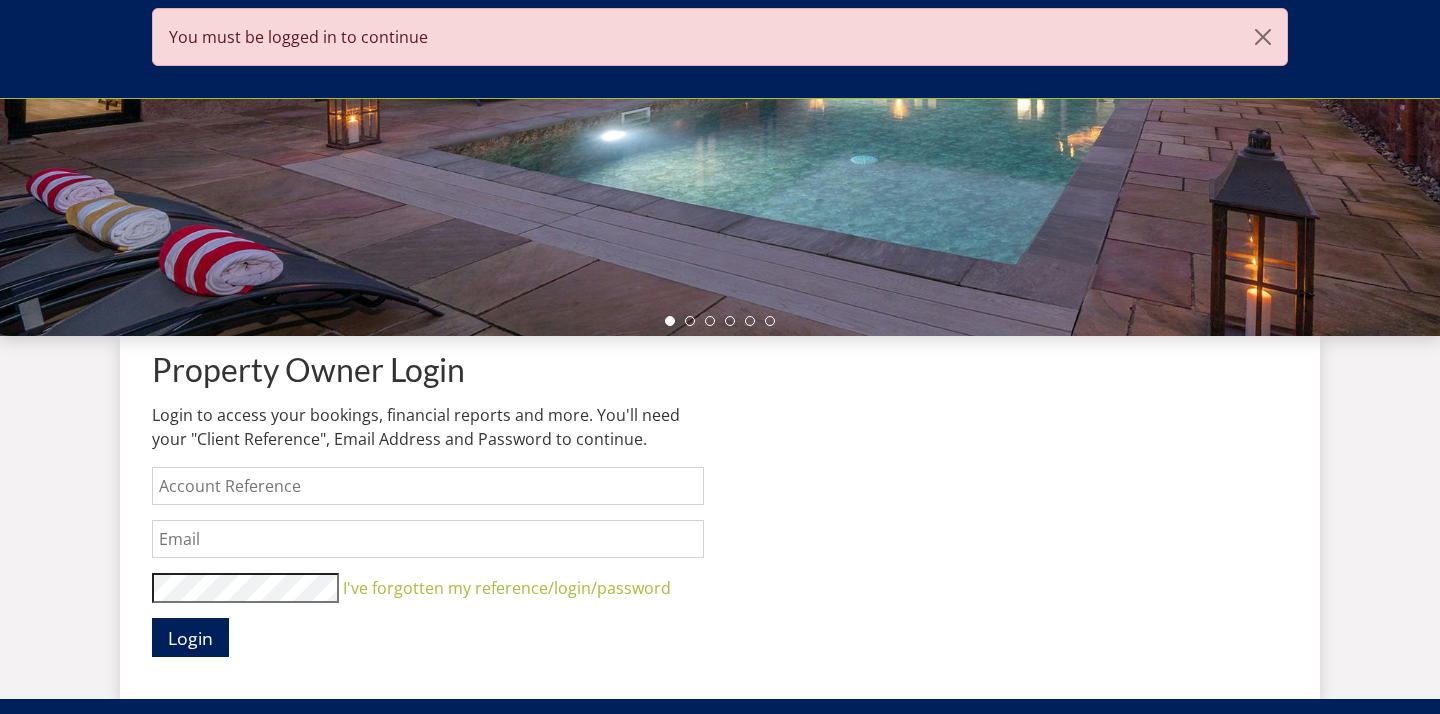 click at bounding box center (428, 486) 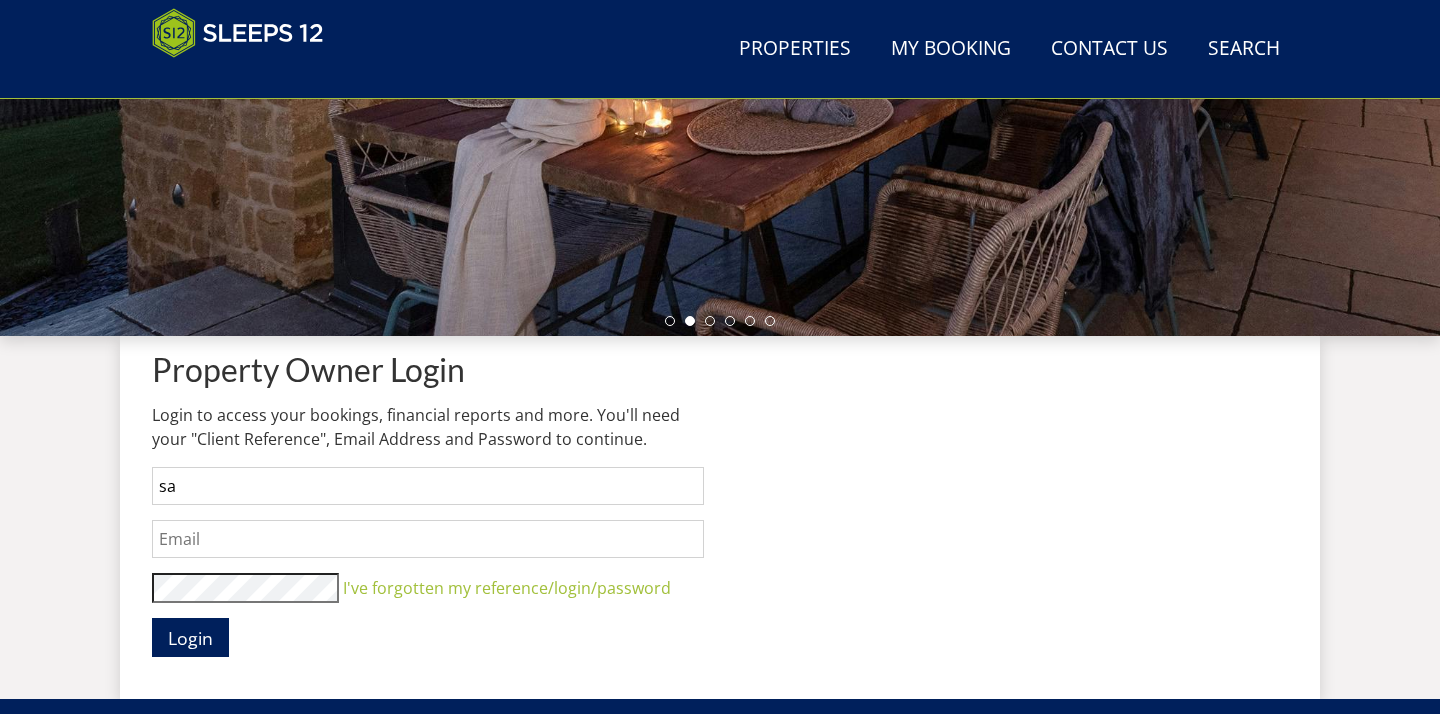 type on "s" 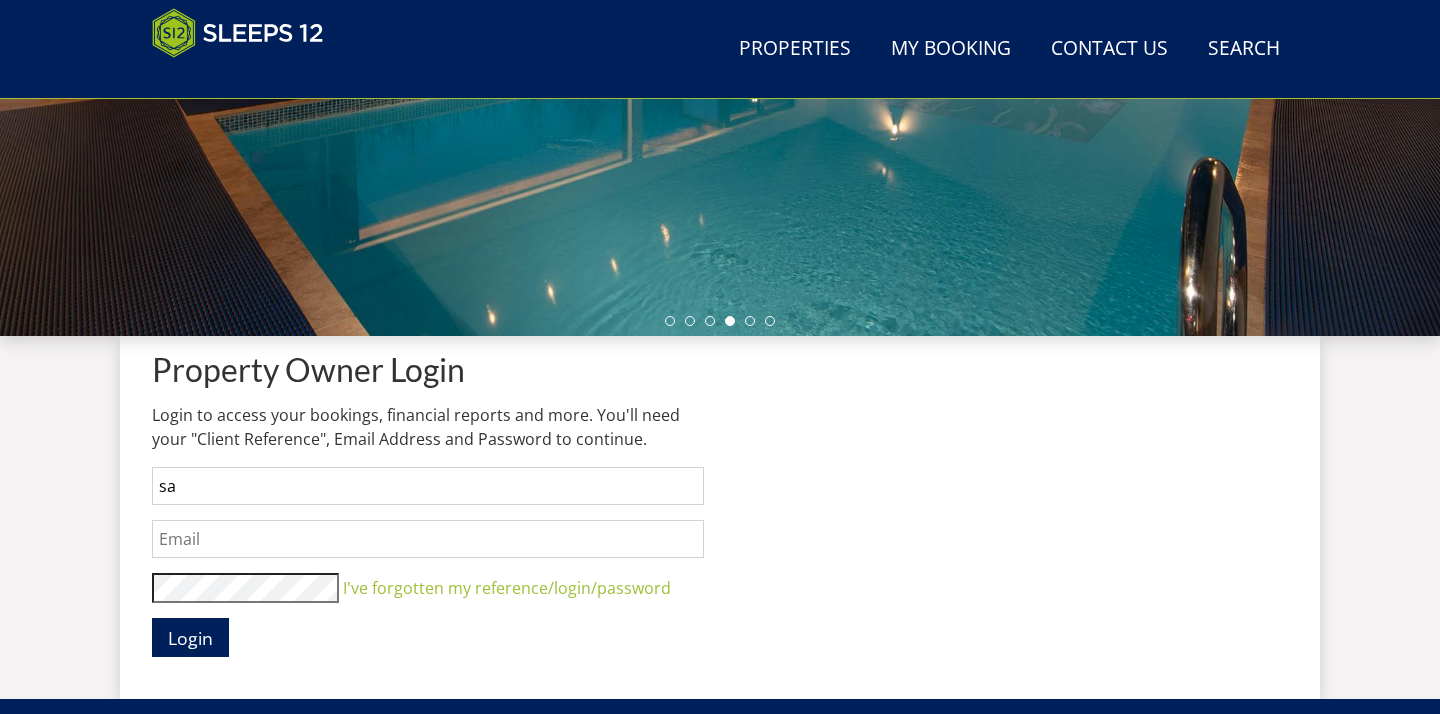 drag, startPoint x: 235, startPoint y: 491, endPoint x: 151, endPoint y: 484, distance: 84.29116 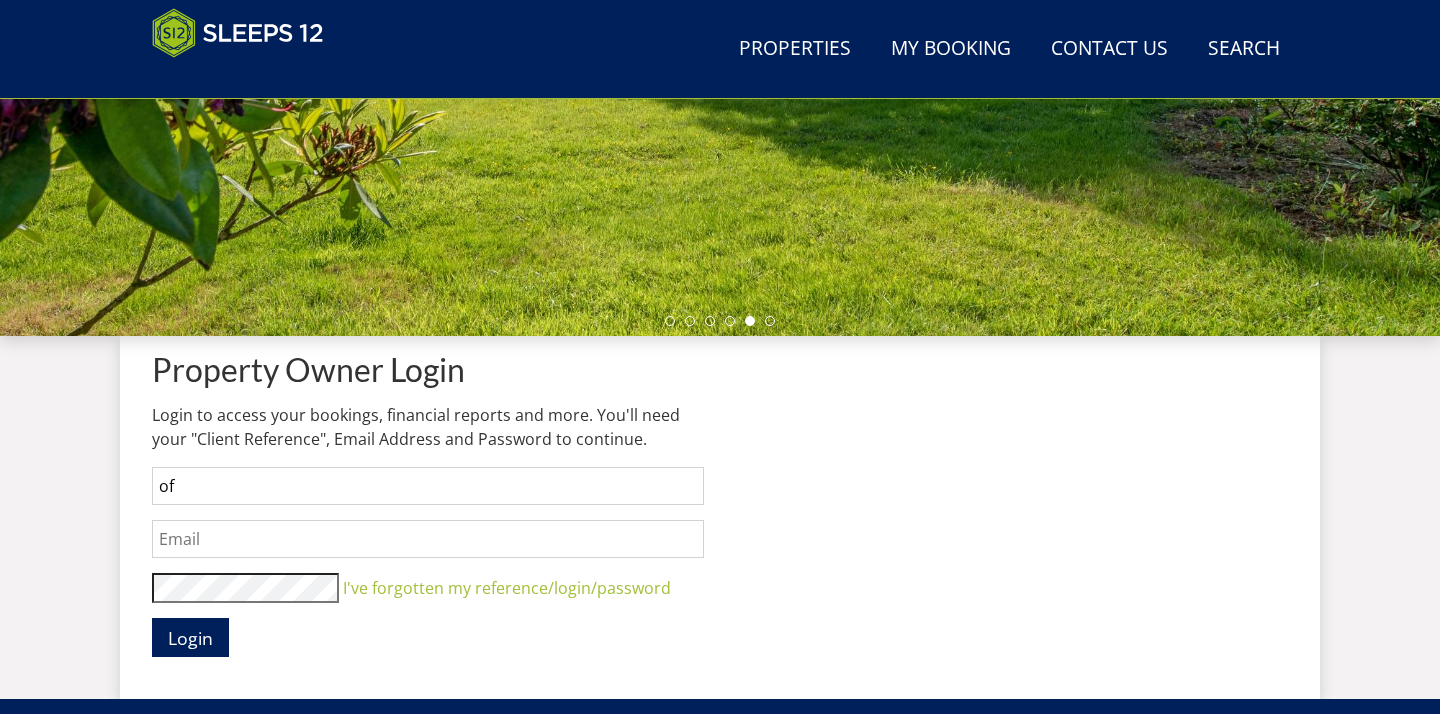 type on "o" 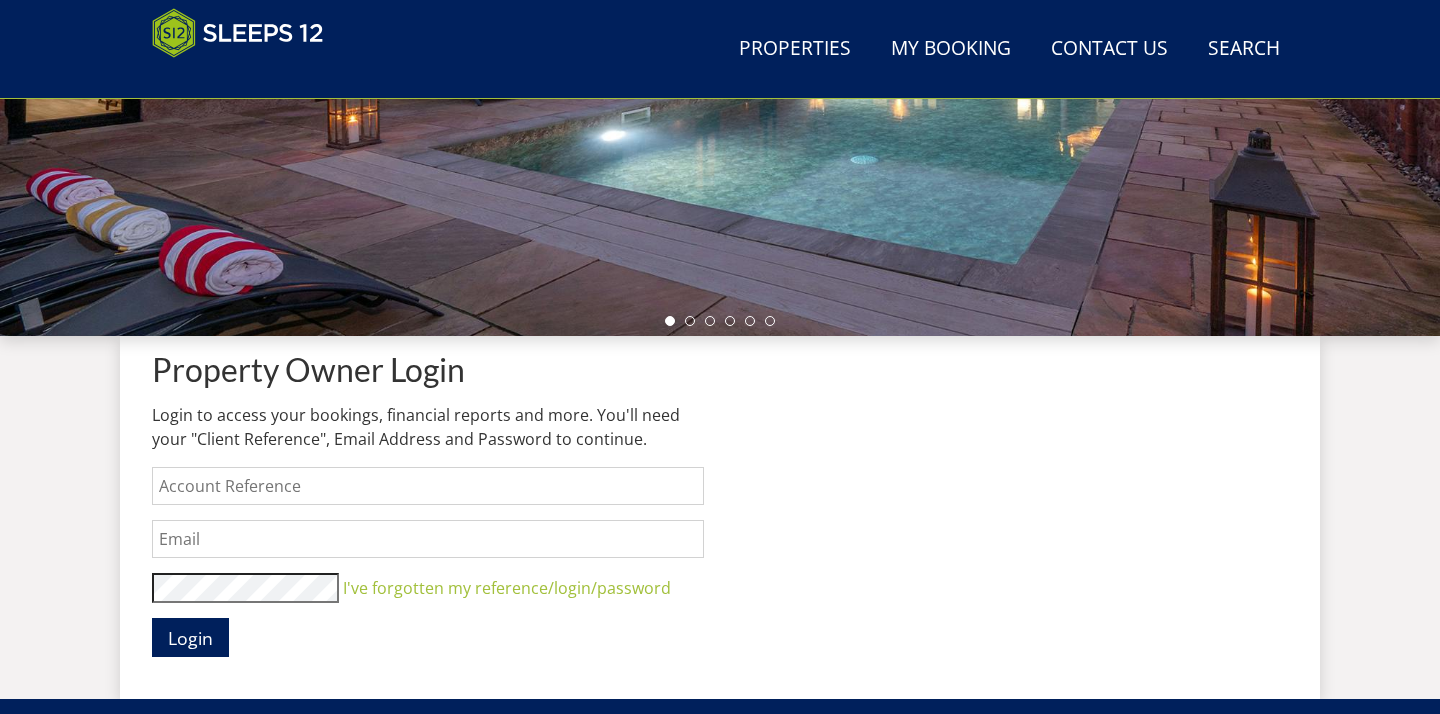 click at bounding box center (428, 486) 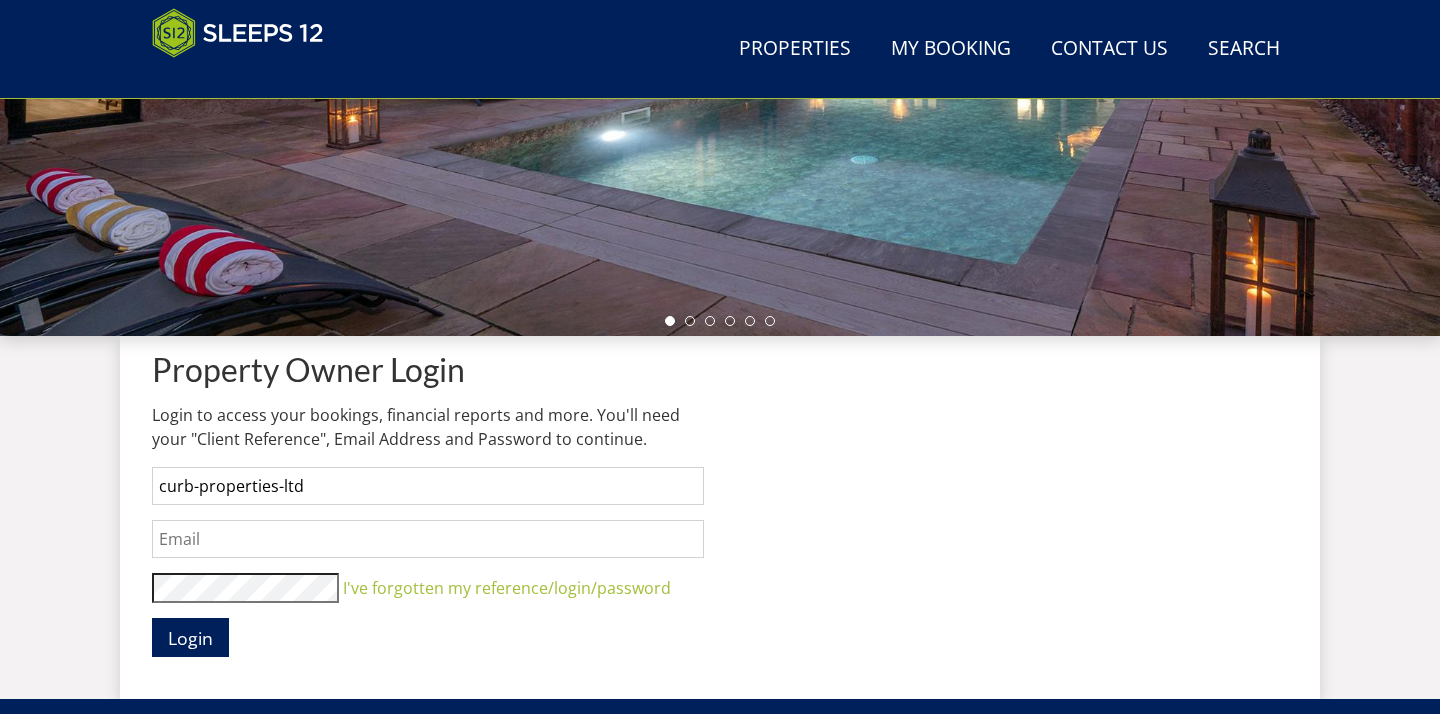 type on "curb-properties-ltd" 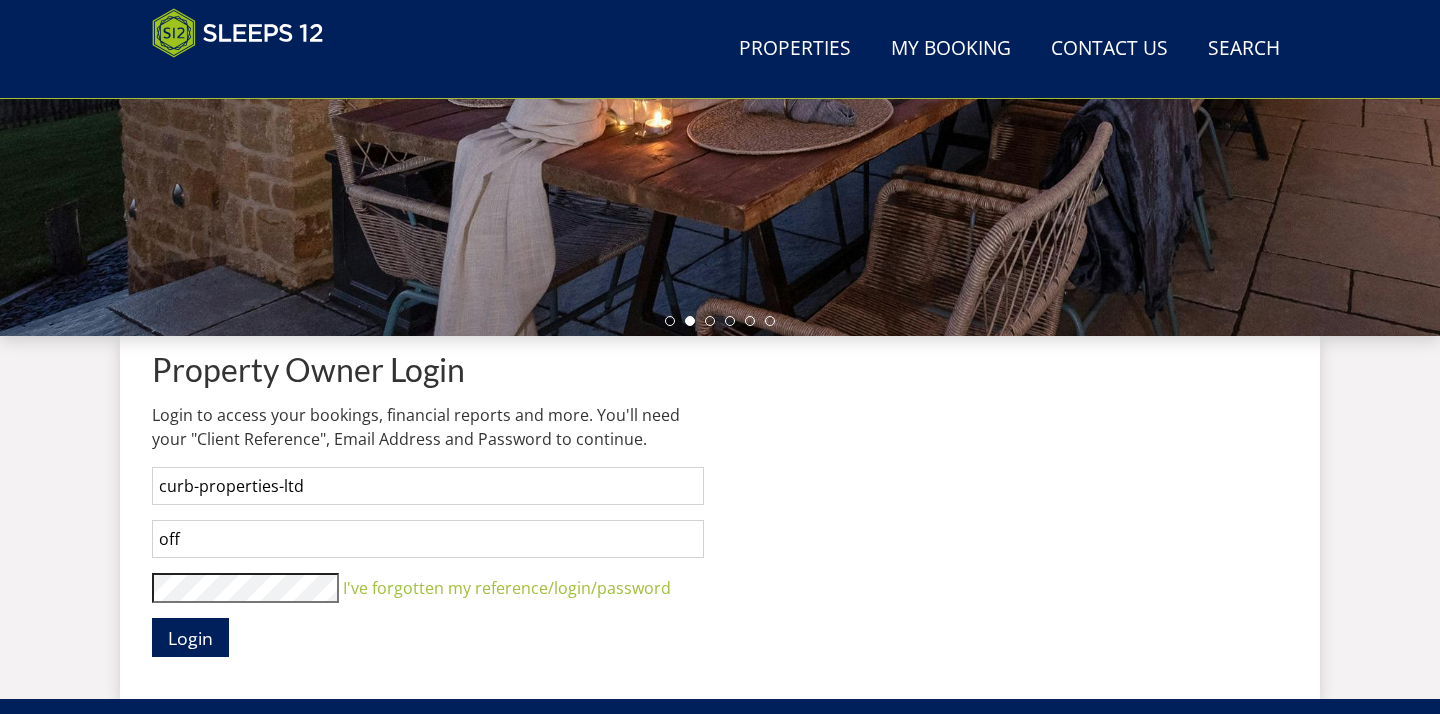 type on "[EMAIL_ADDRESS][DOMAIN_NAME]" 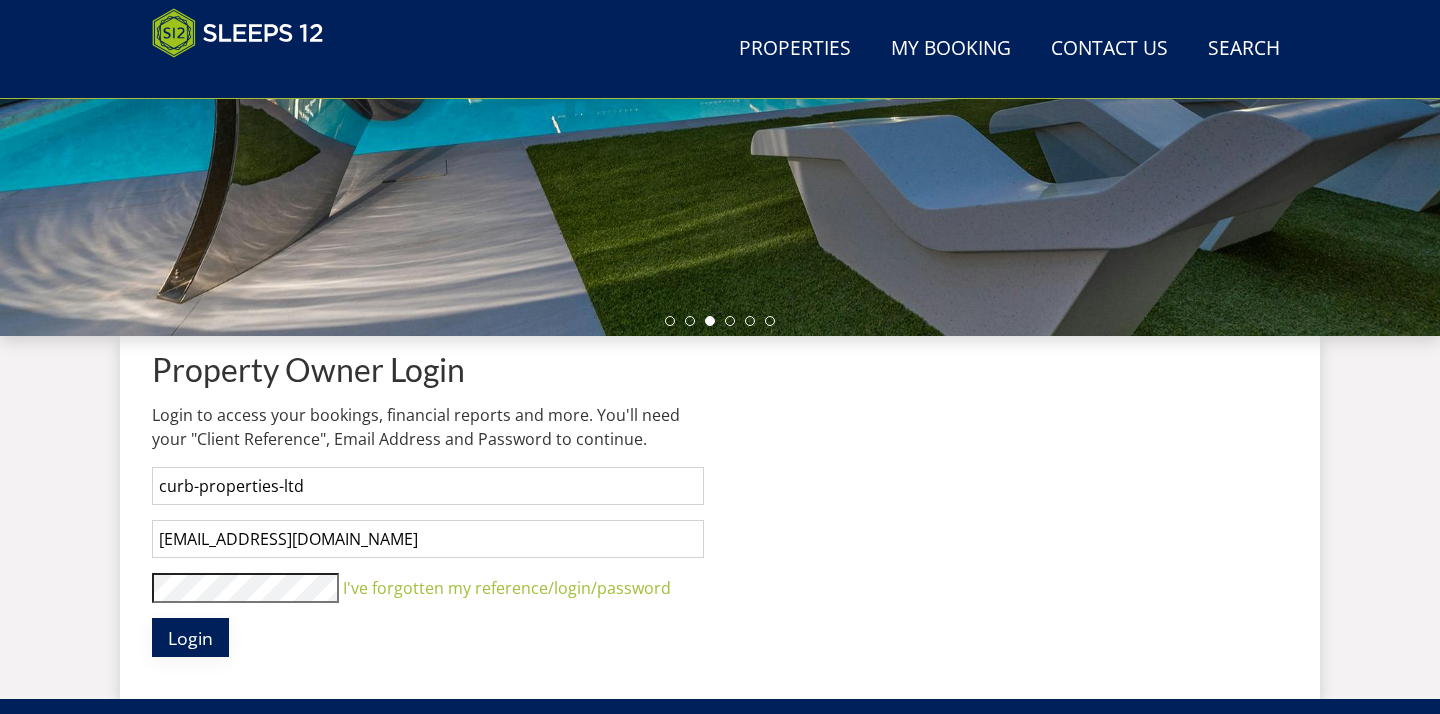 click on "Login" at bounding box center [190, 638] 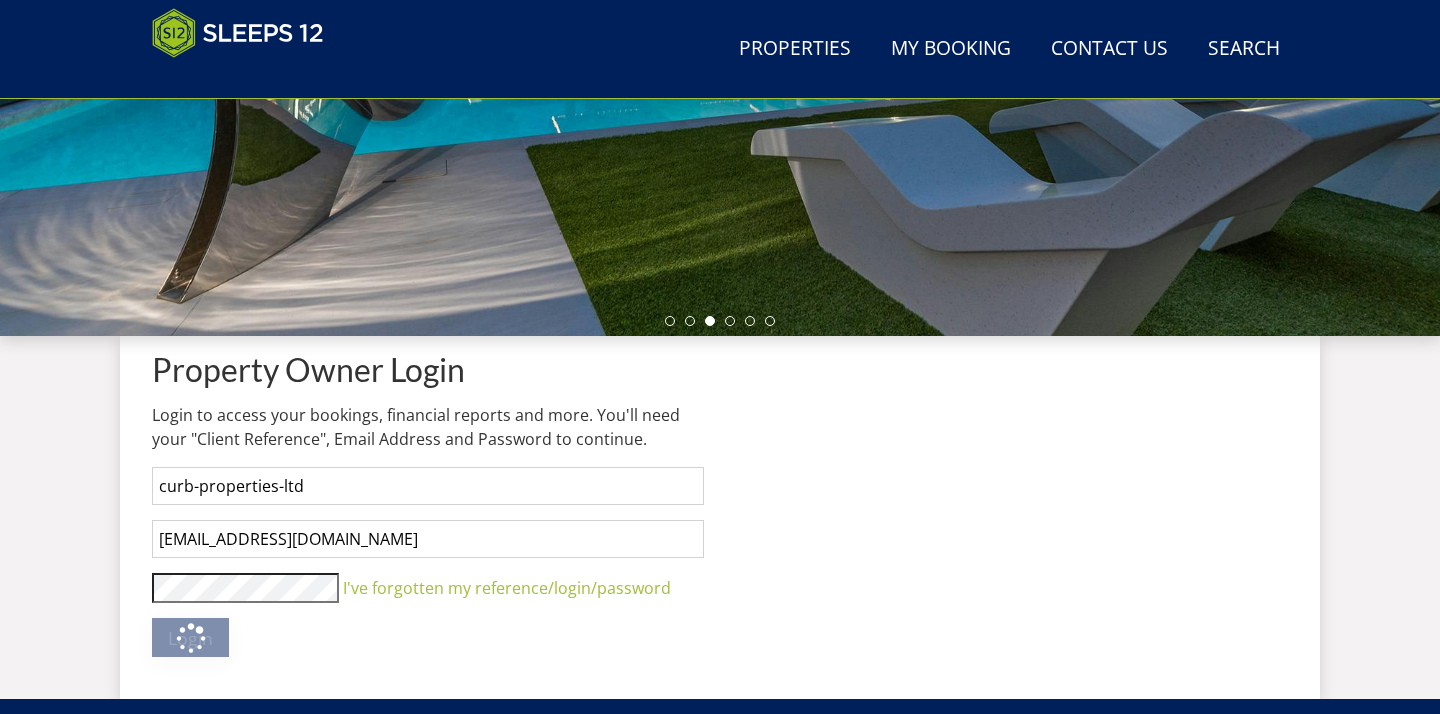 scroll, scrollTop: 0, scrollLeft: 0, axis: both 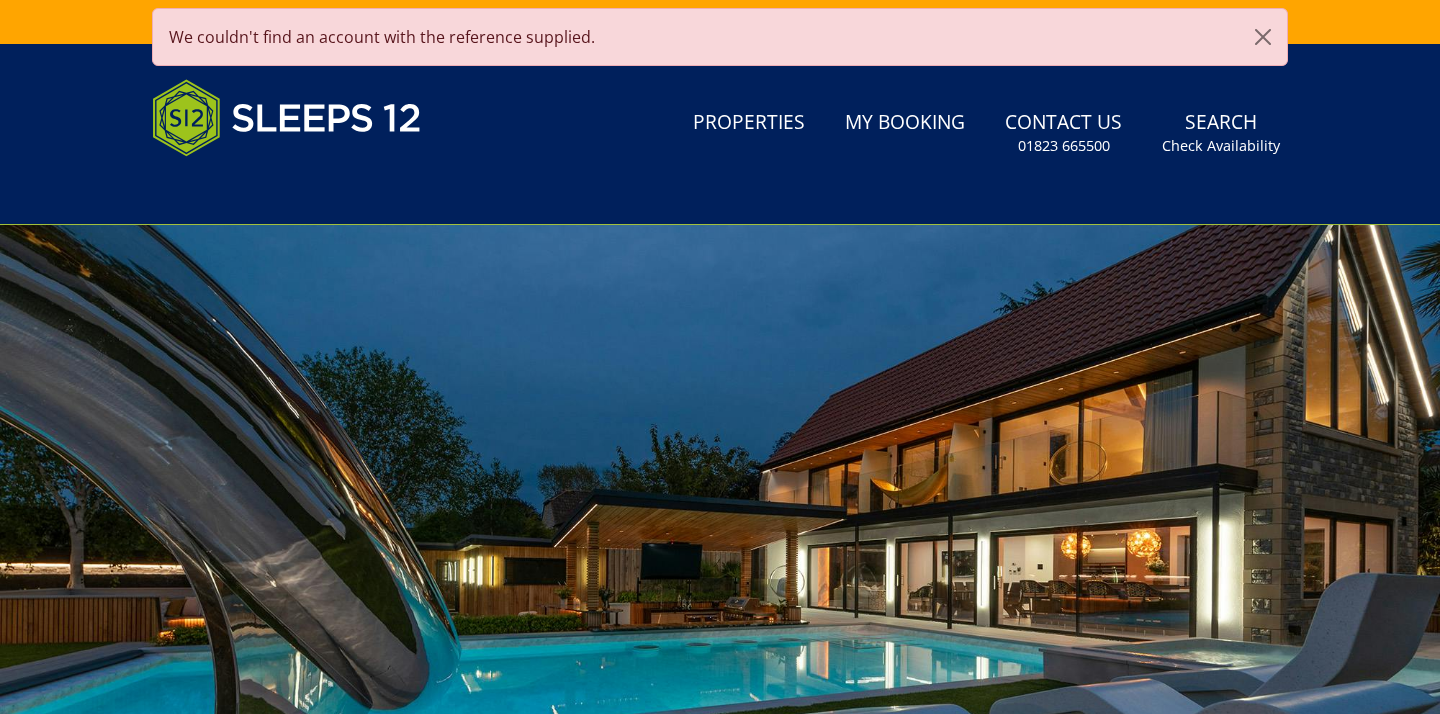 click at bounding box center [720, 575] 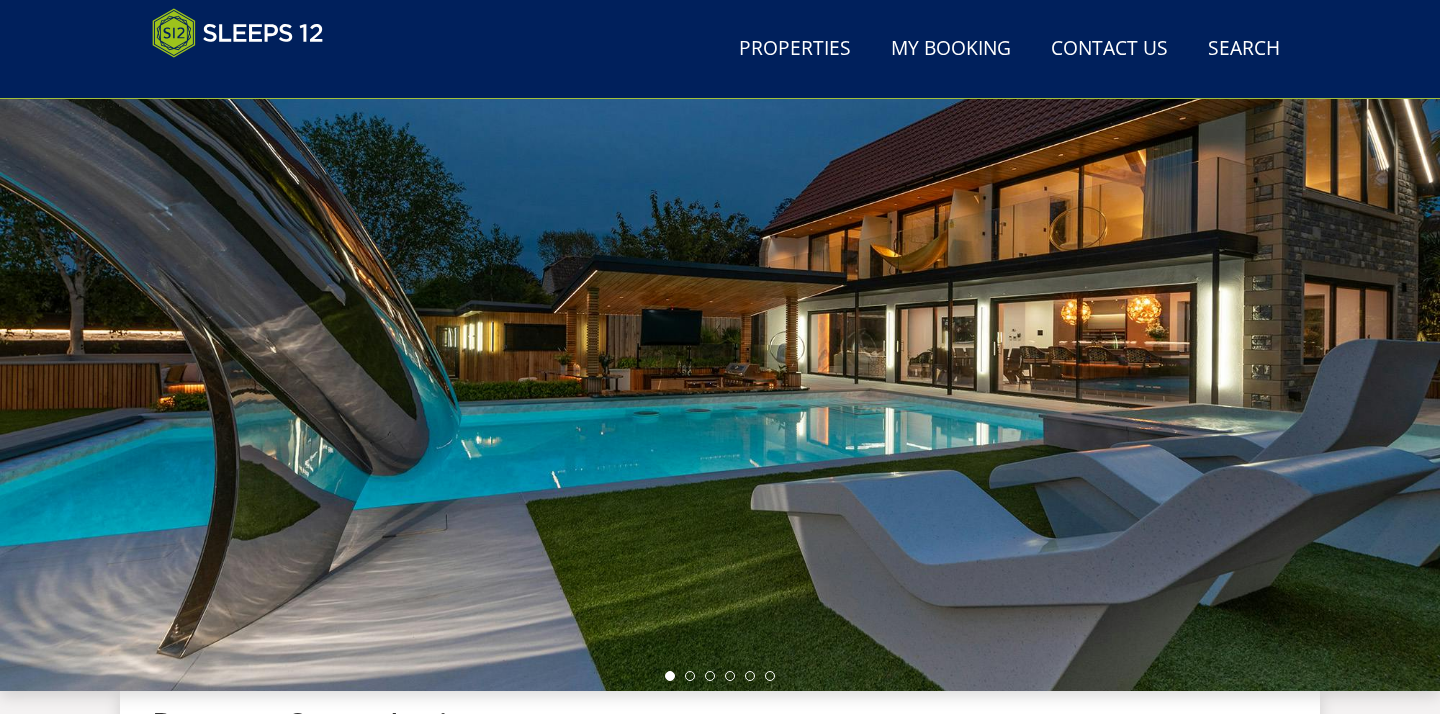 scroll, scrollTop: 606, scrollLeft: 0, axis: vertical 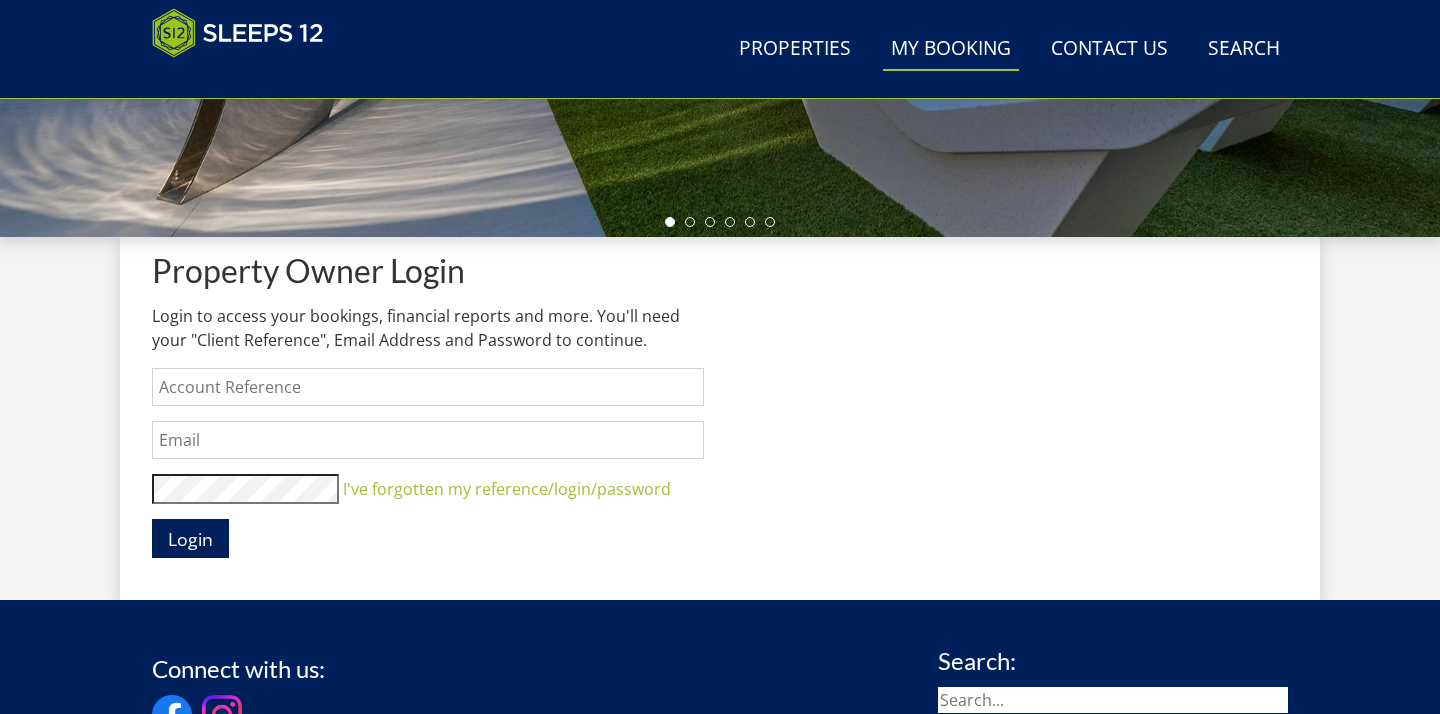 click on "My Booking" at bounding box center [951, 49] 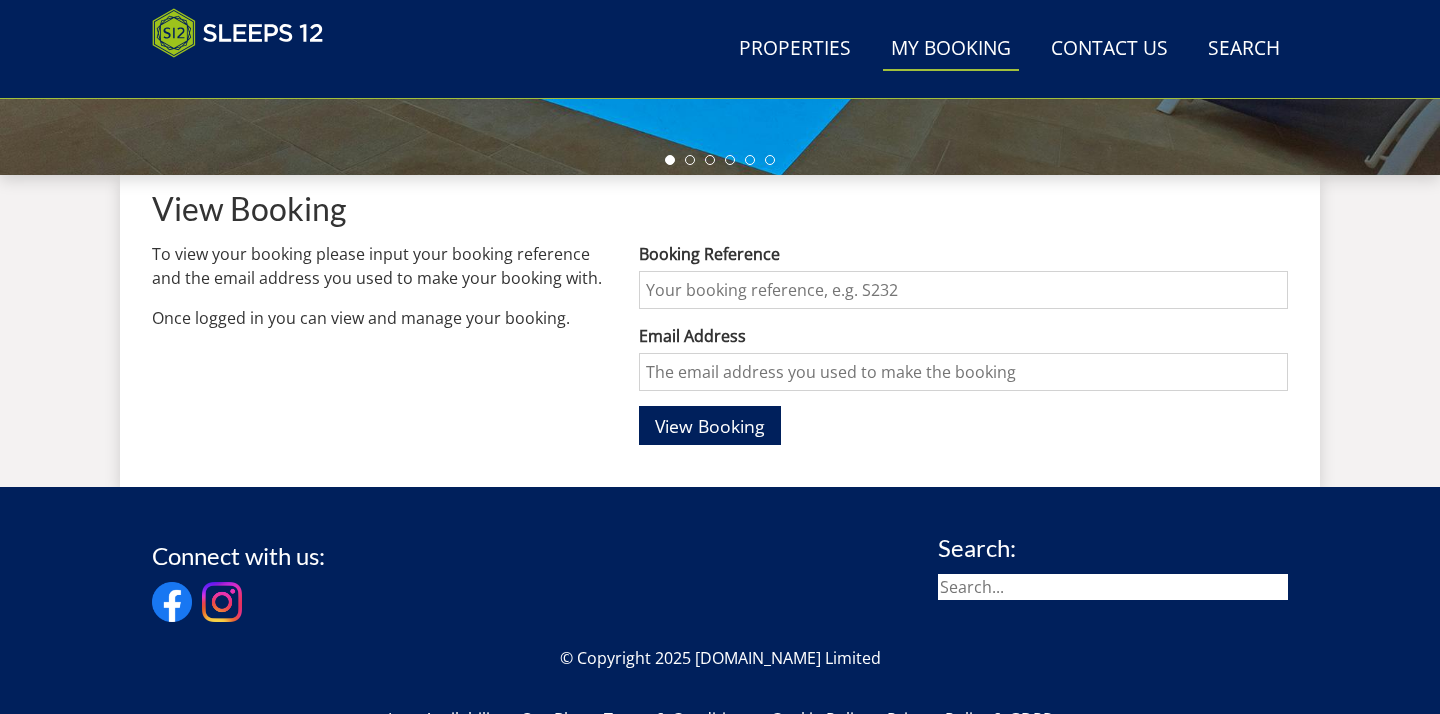scroll, scrollTop: 0, scrollLeft: 0, axis: both 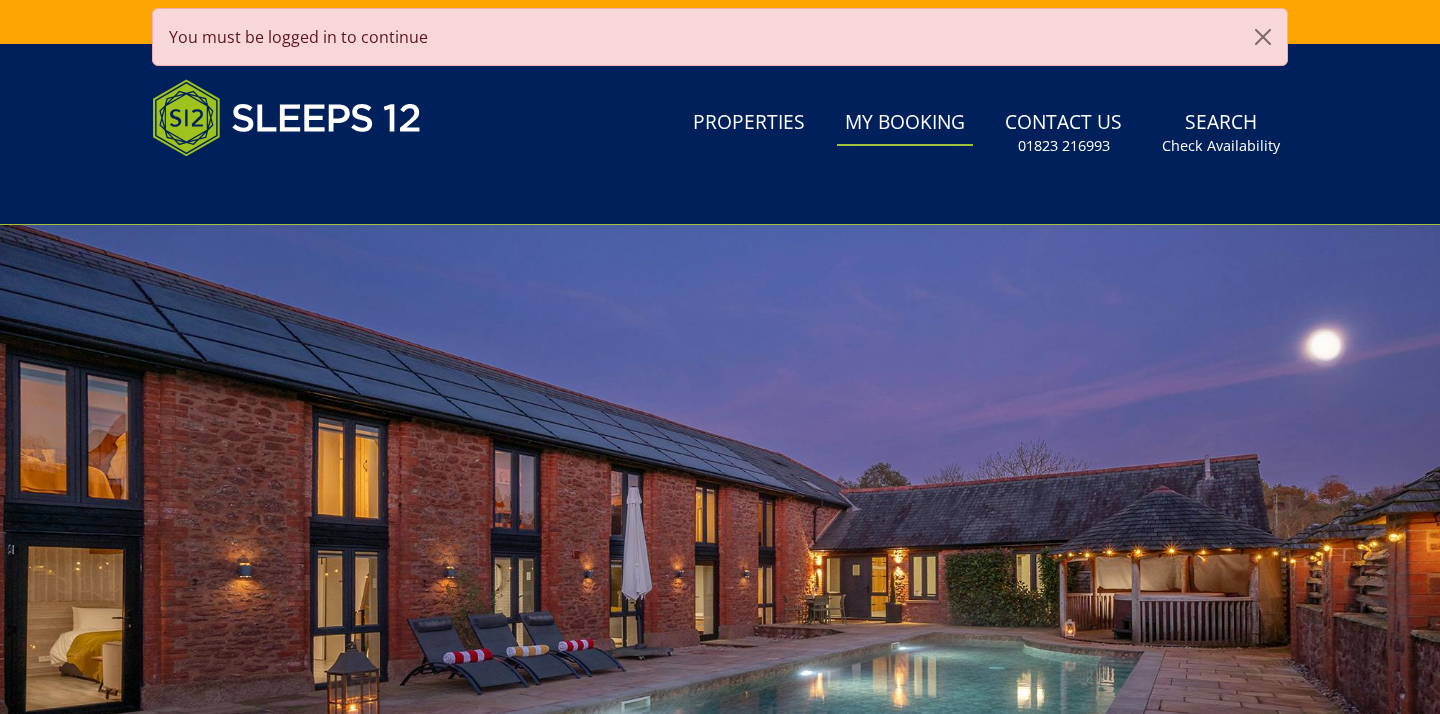 click on "My Booking" at bounding box center (905, 123) 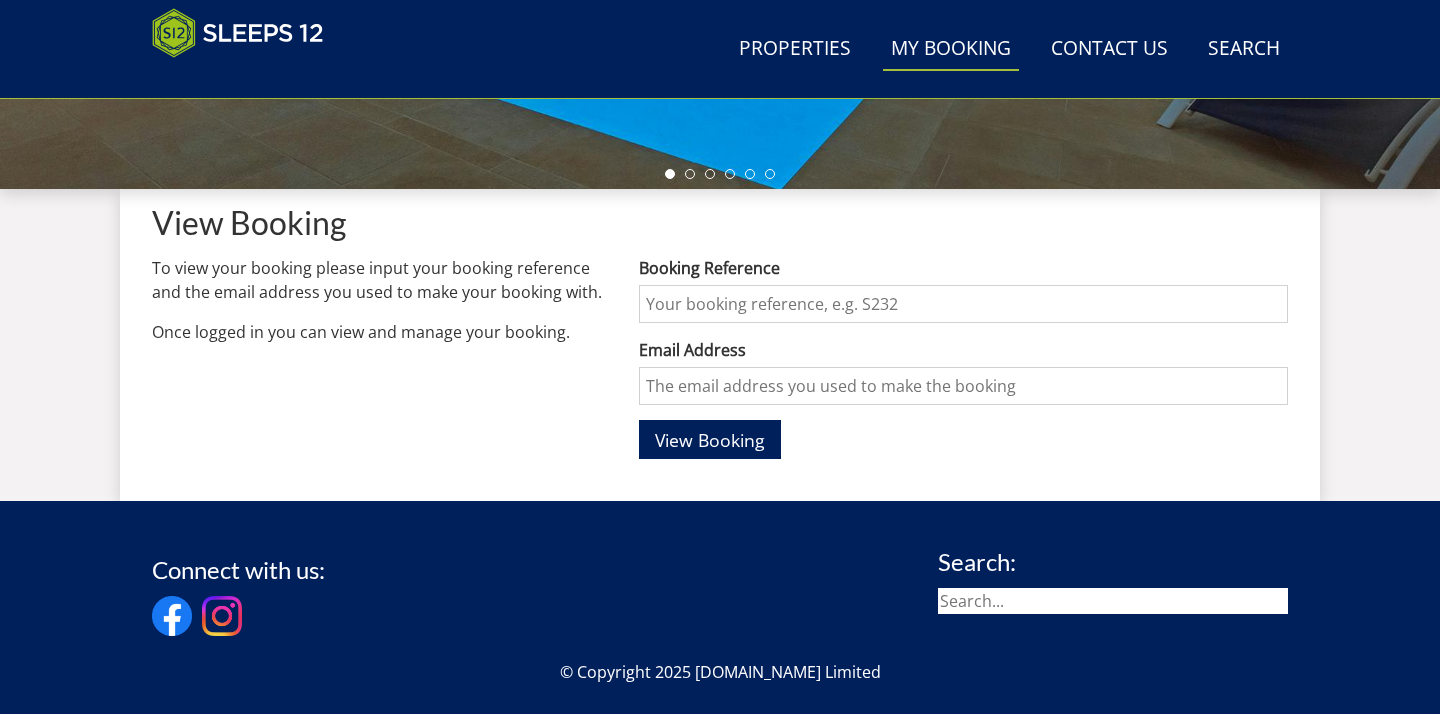 scroll, scrollTop: 582, scrollLeft: 0, axis: vertical 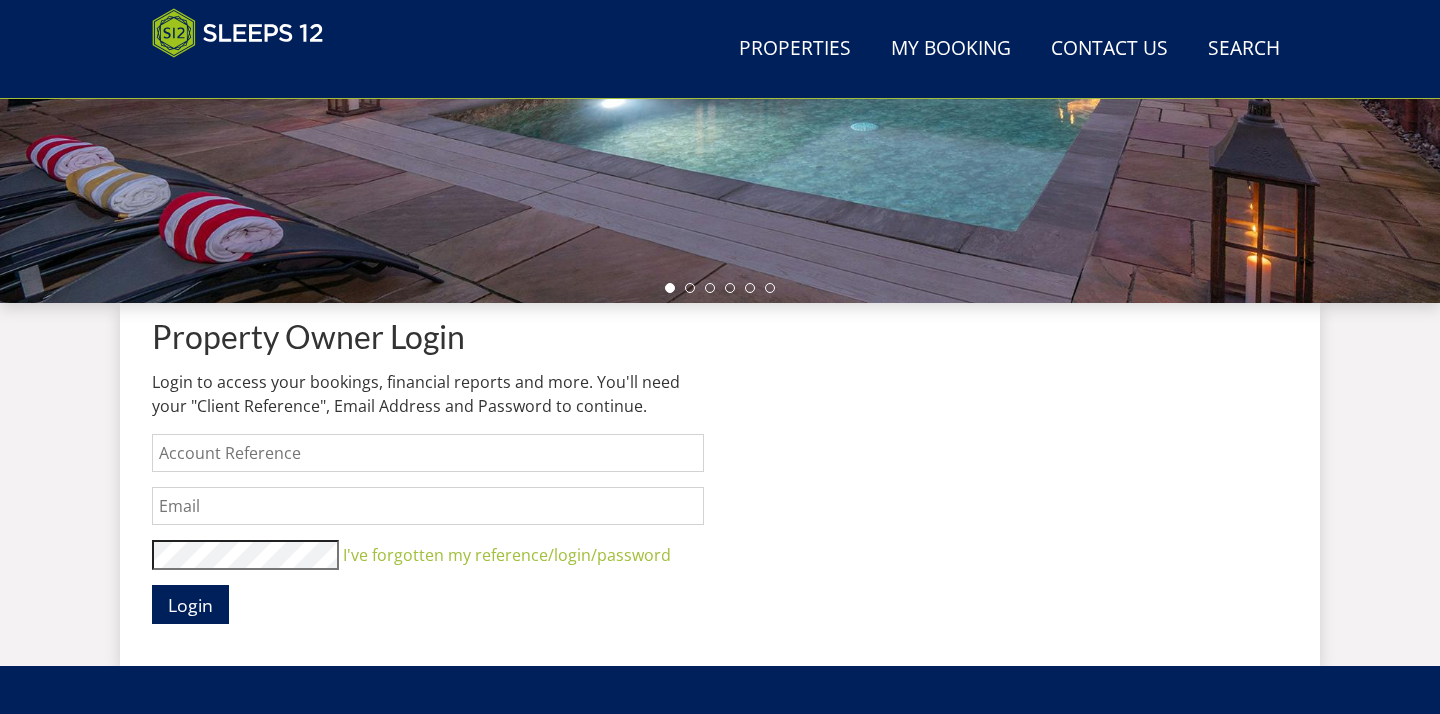 click at bounding box center [428, 453] 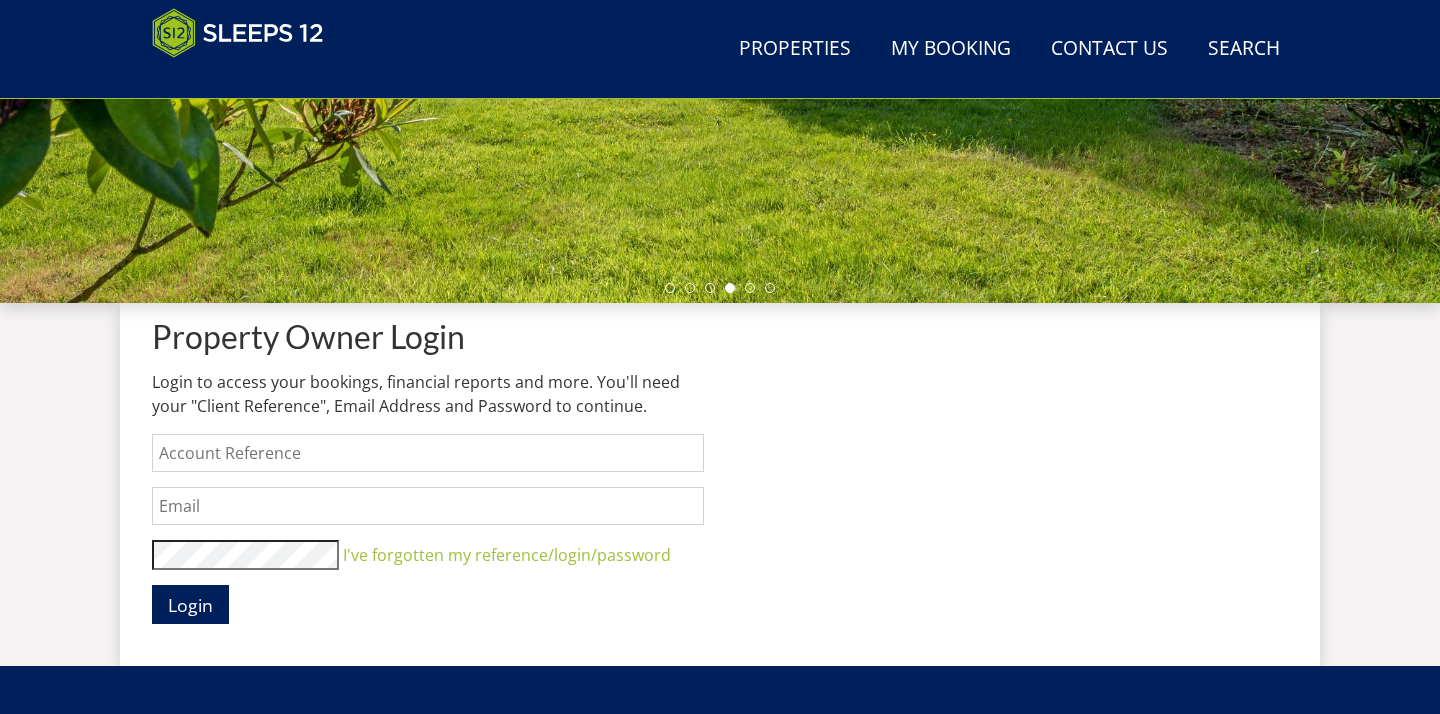 click at bounding box center [428, 453] 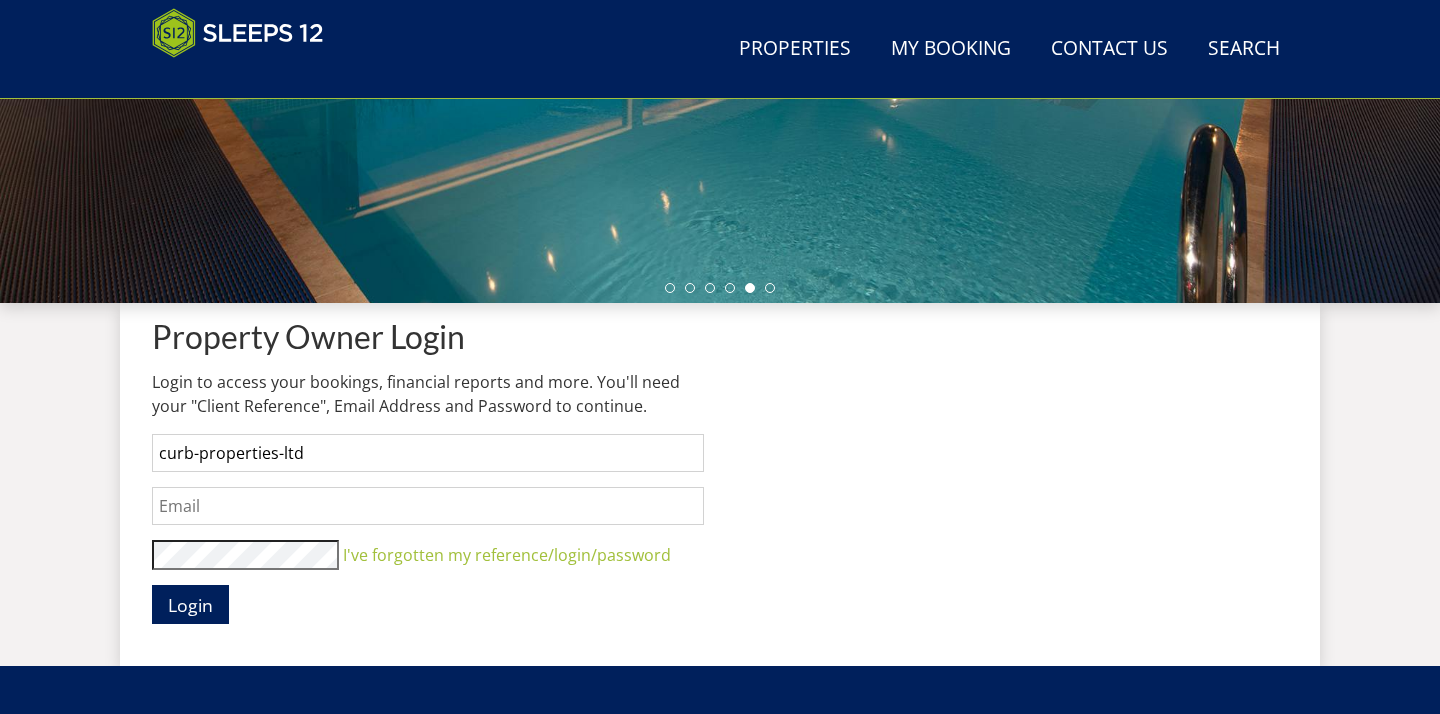 type on "curb-properties-ltd" 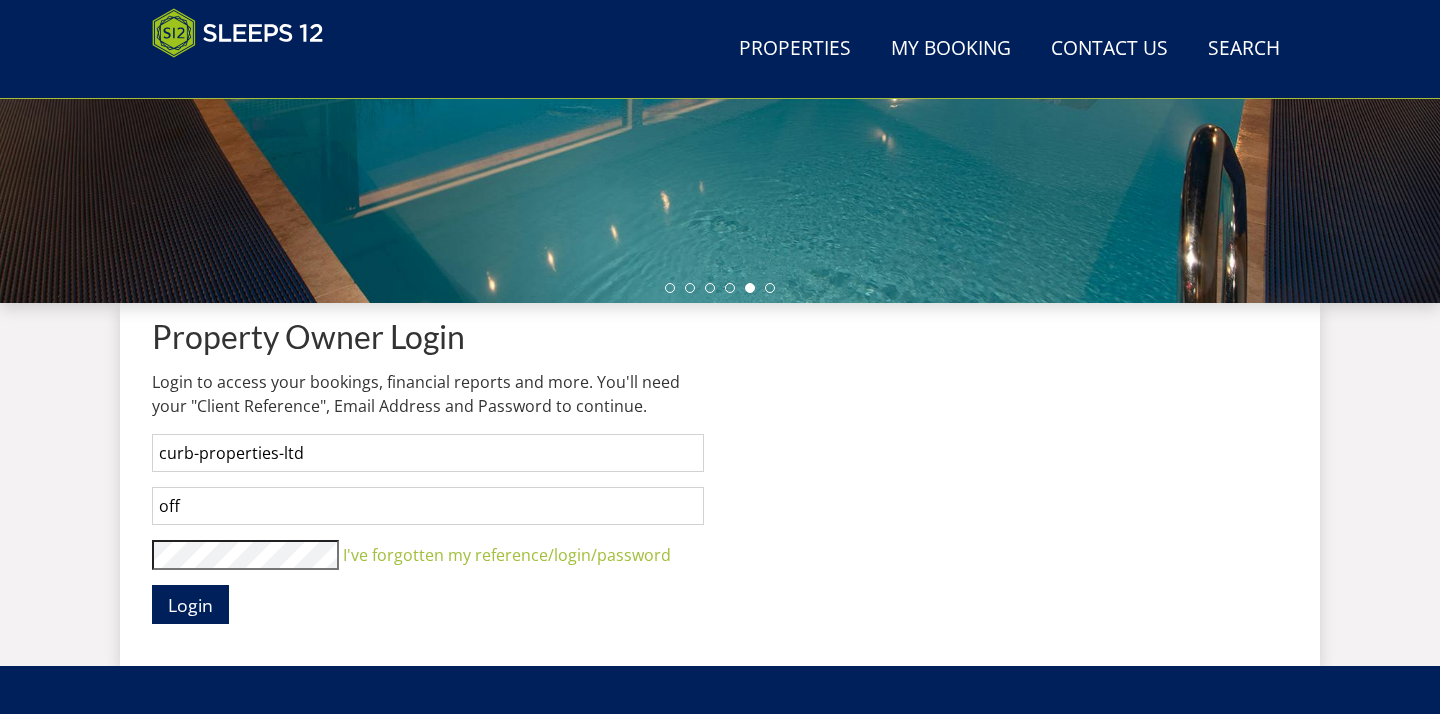 type on "[EMAIL_ADDRESS][DOMAIN_NAME]" 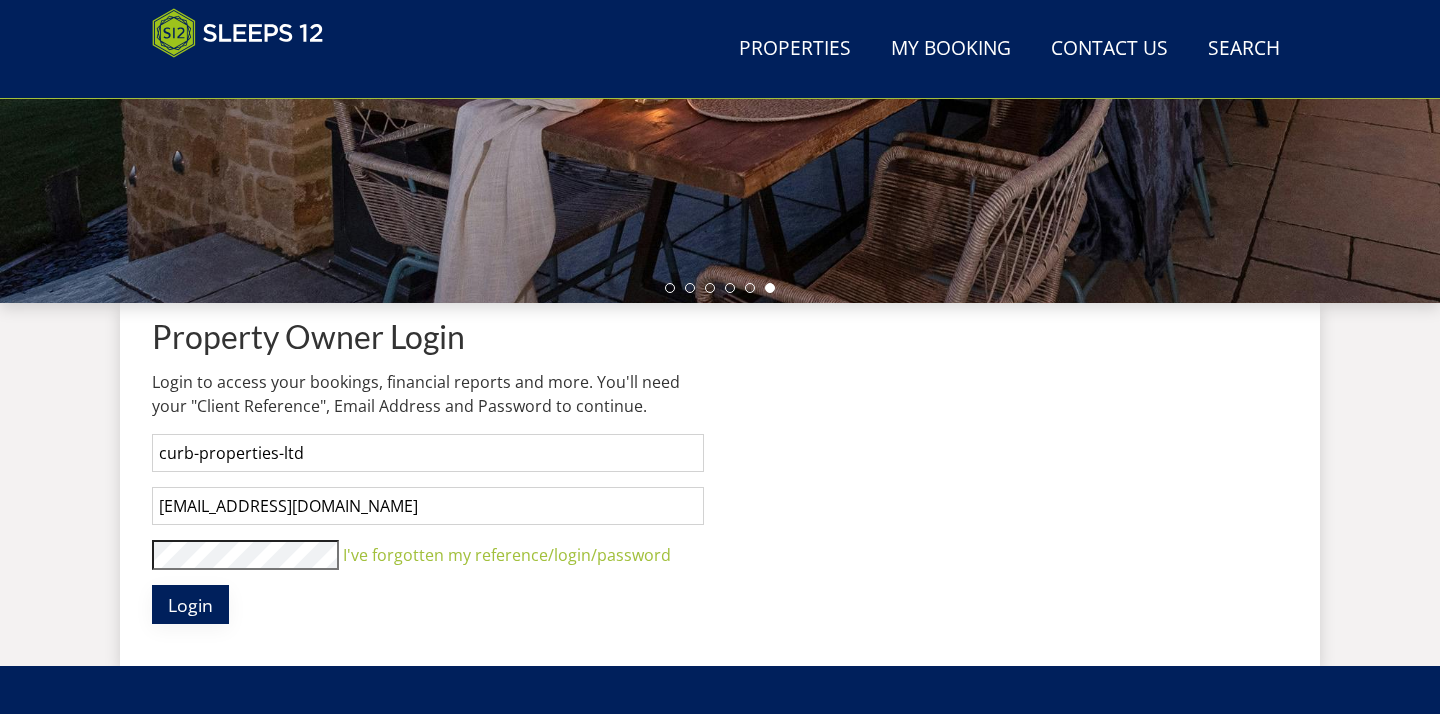 click on "Login" at bounding box center (190, 605) 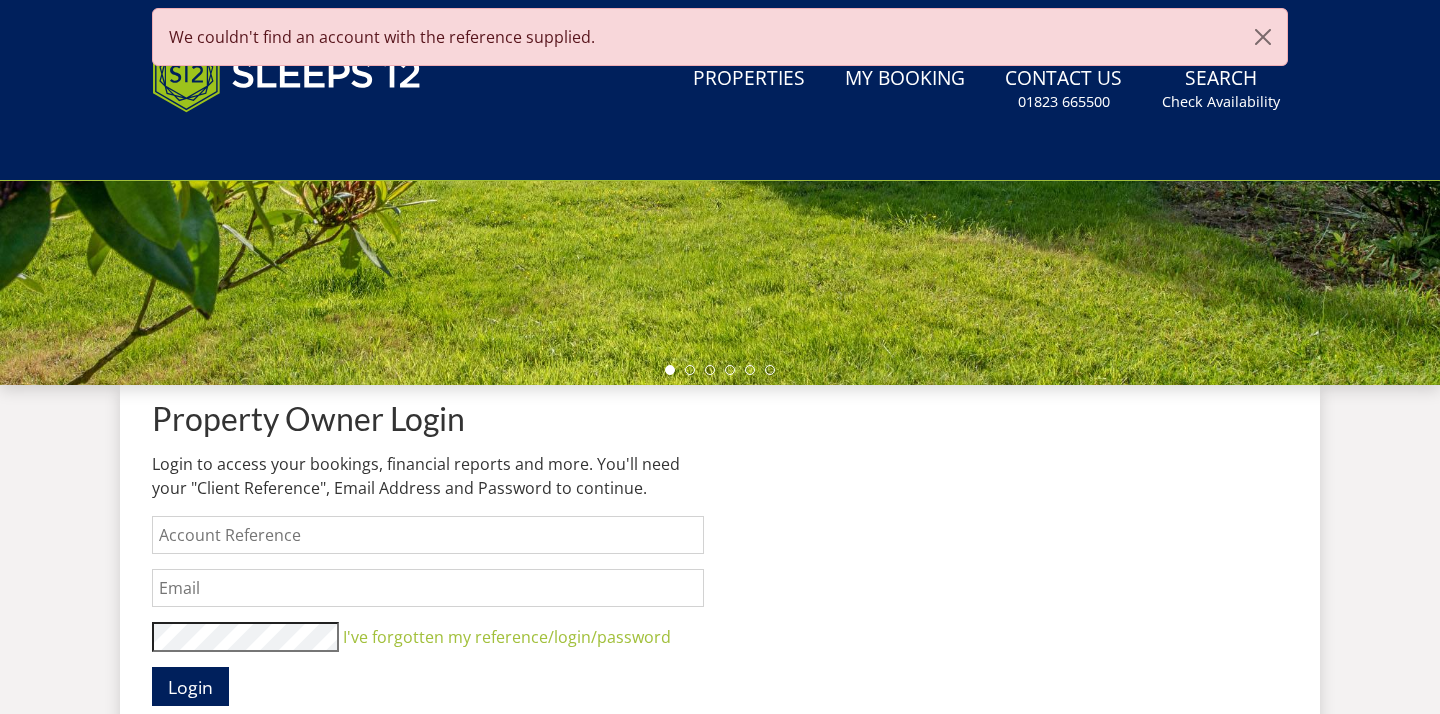 scroll, scrollTop: 0, scrollLeft: 0, axis: both 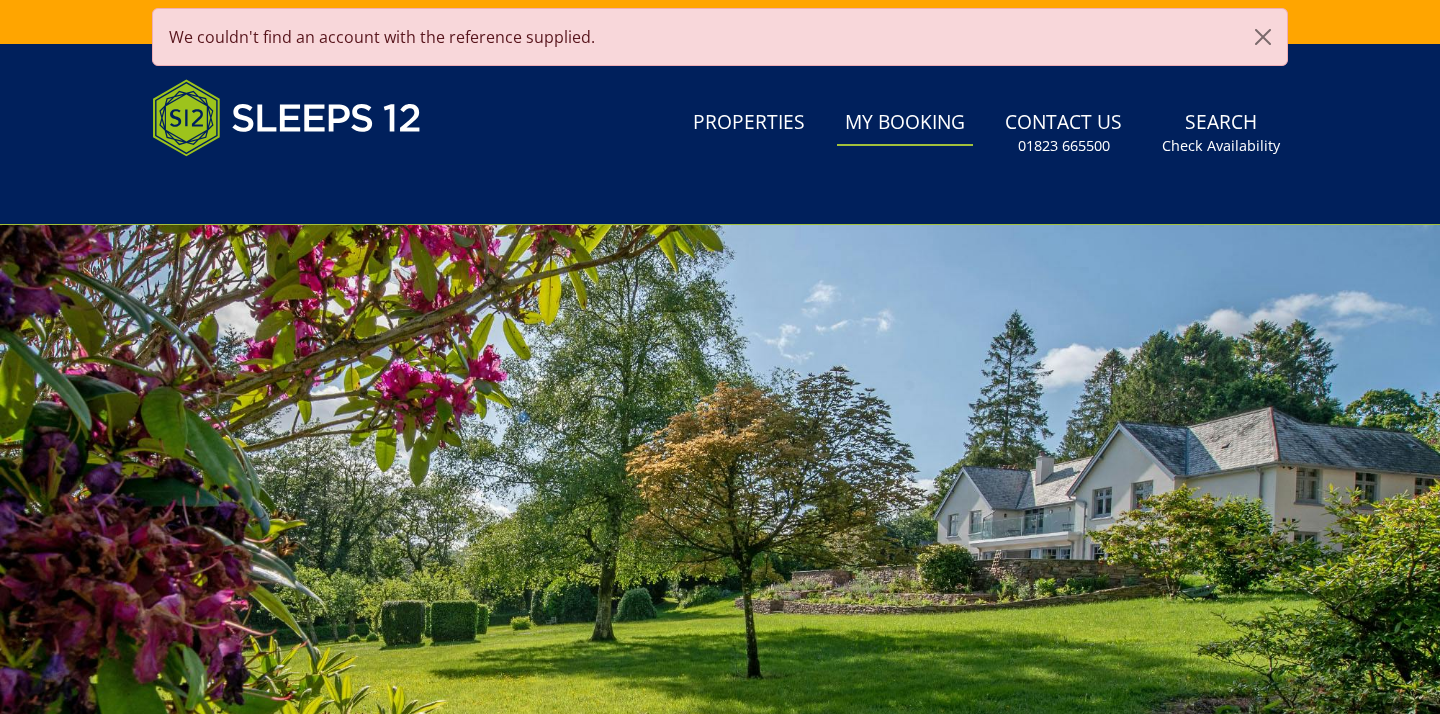 click on "My Booking" at bounding box center (905, 123) 